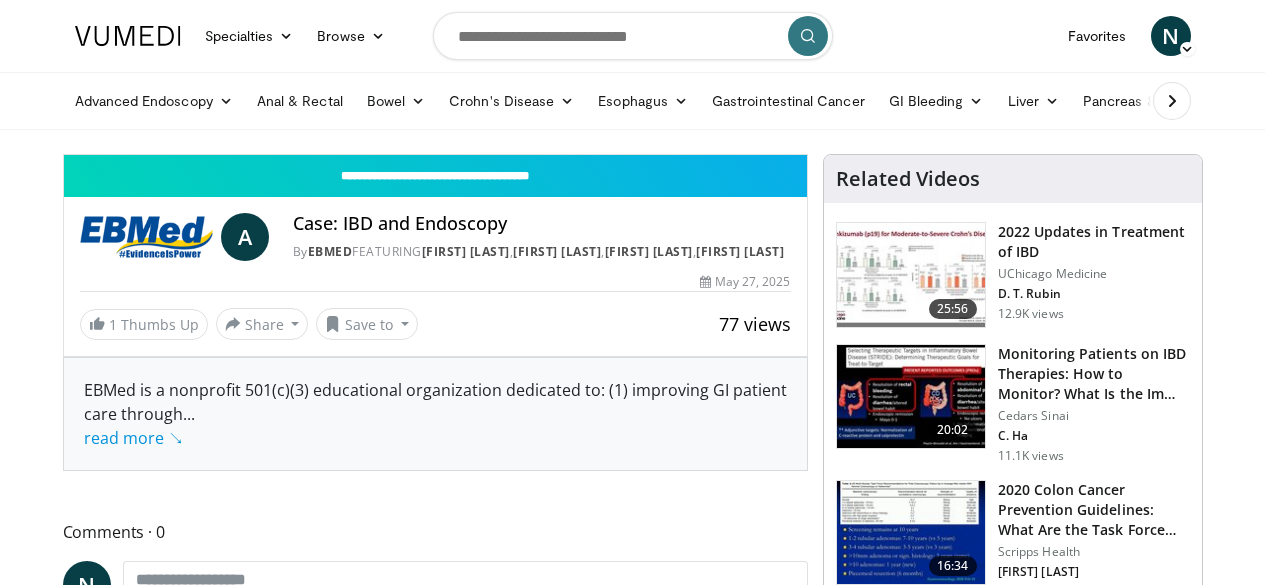 scroll, scrollTop: 0, scrollLeft: 0, axis: both 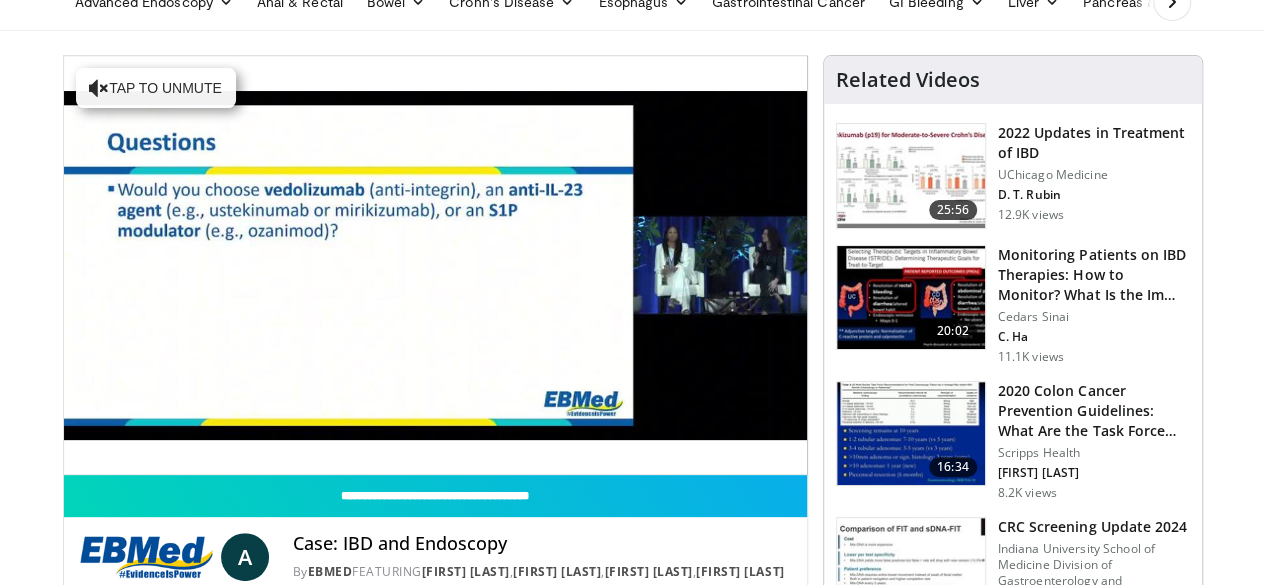 click on "**********" at bounding box center [435, 265] 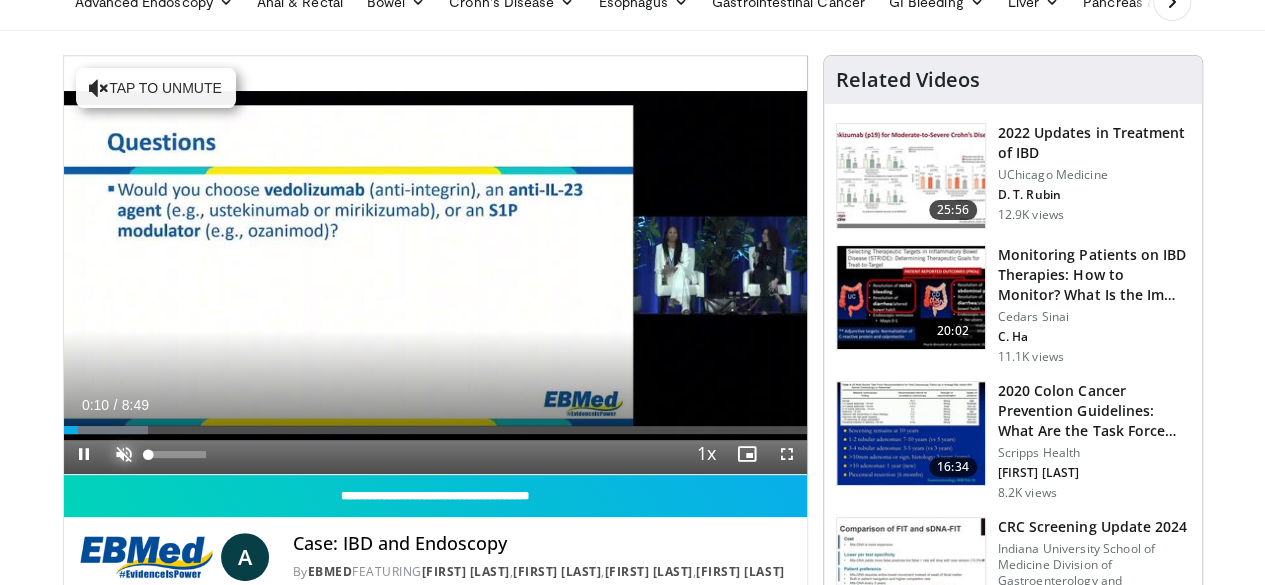 click on "**********" at bounding box center [435, 265] 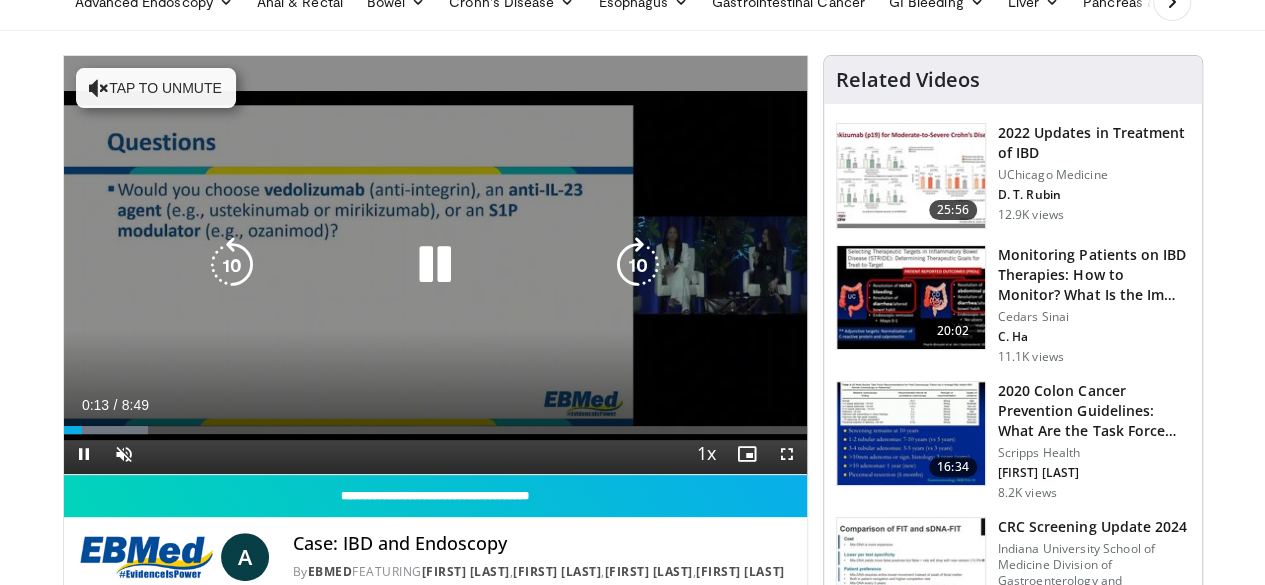 click on "10 seconds
Tap to unmute" at bounding box center (435, 265) 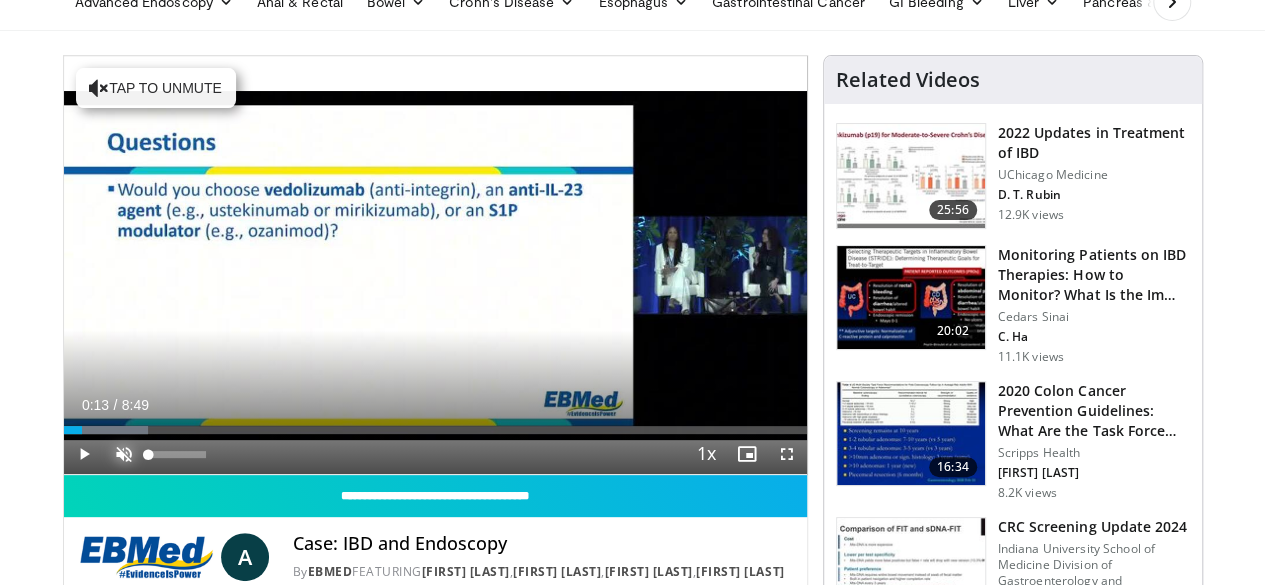 click at bounding box center [124, 454] 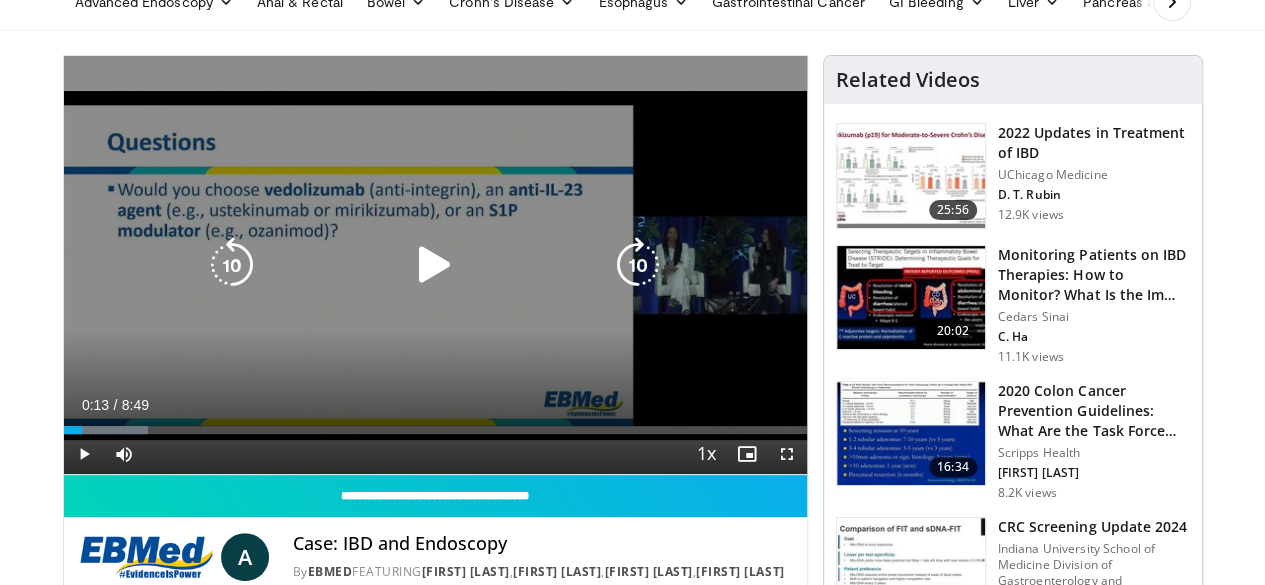 click at bounding box center [435, 265] 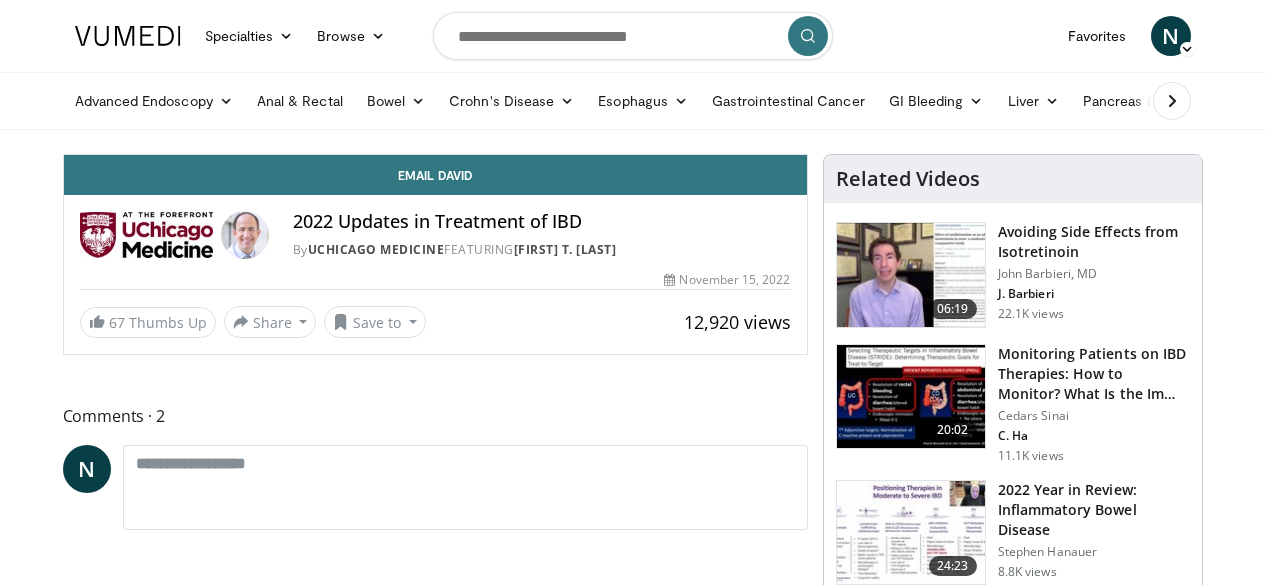 scroll, scrollTop: 0, scrollLeft: 0, axis: both 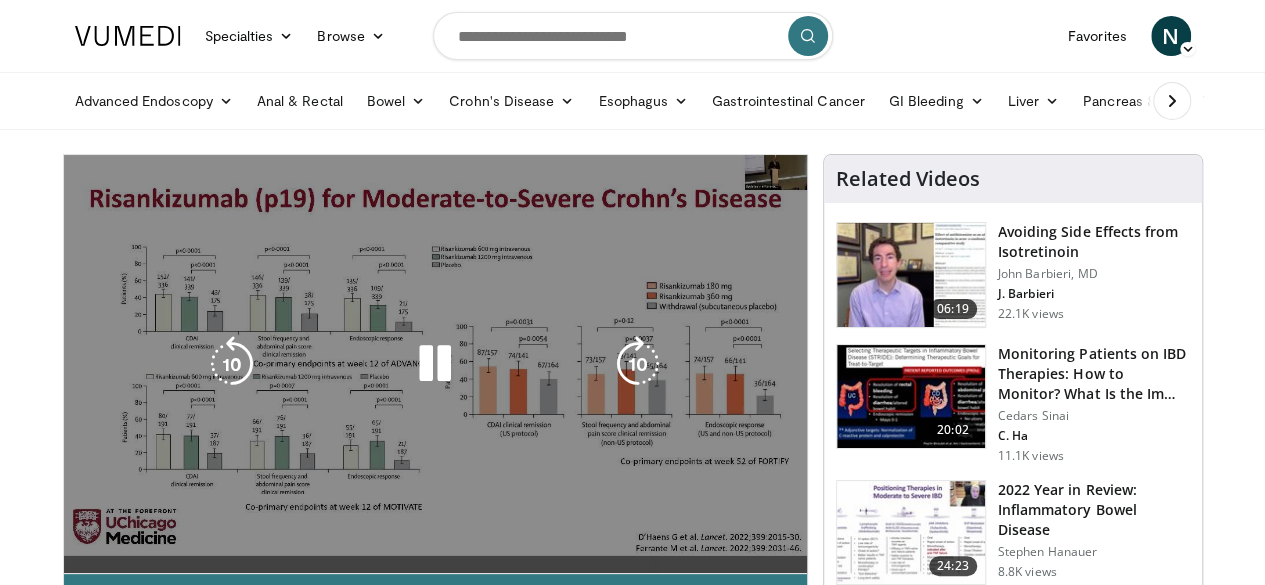 click on "10 seconds
Tap to unmute" at bounding box center [435, 364] 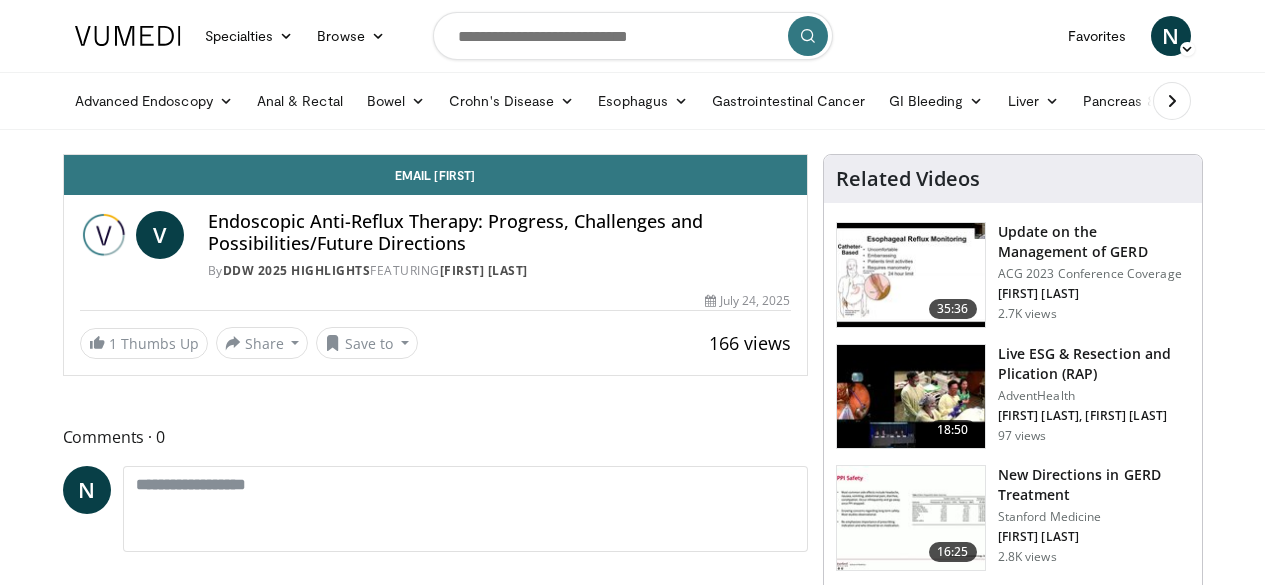 scroll, scrollTop: 0, scrollLeft: 0, axis: both 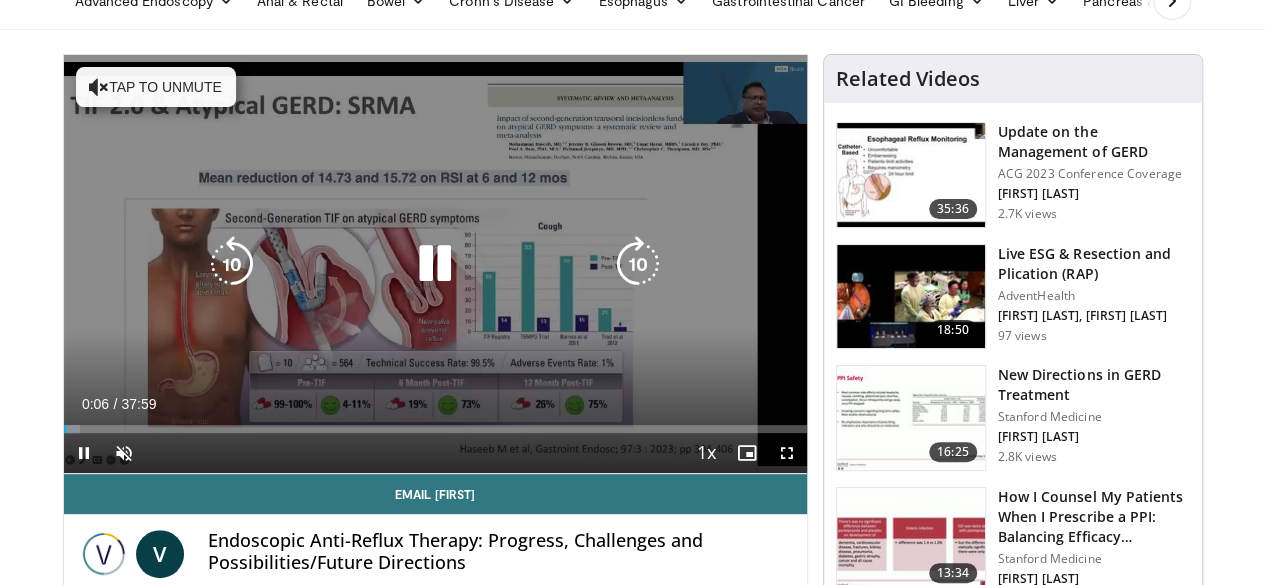 click at bounding box center (435, 264) 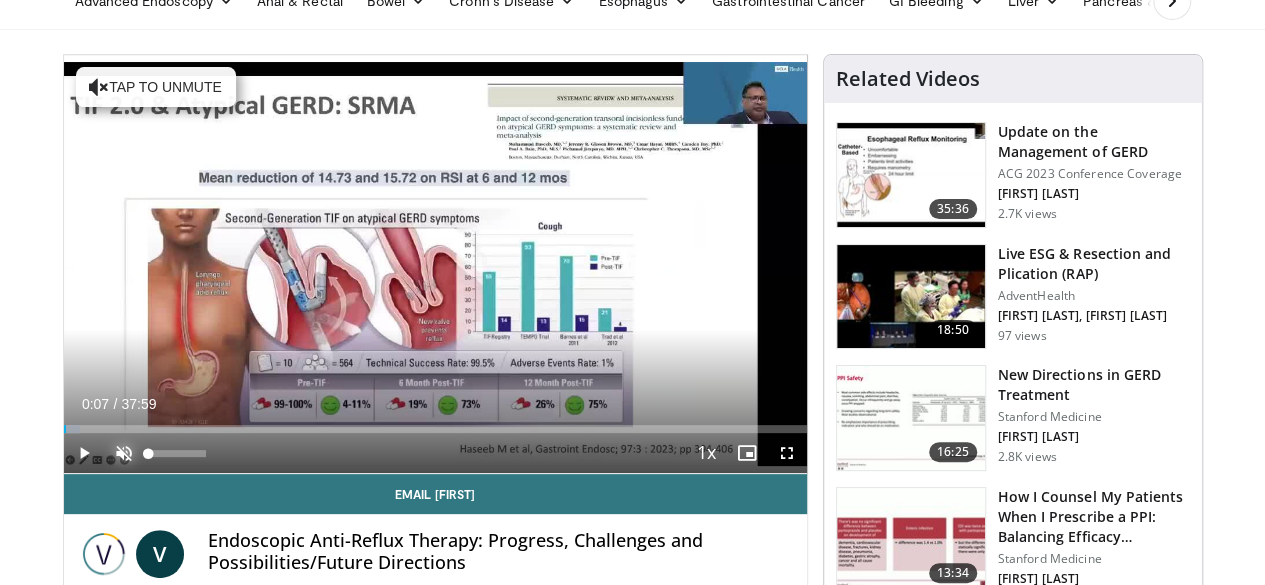 click at bounding box center [124, 453] 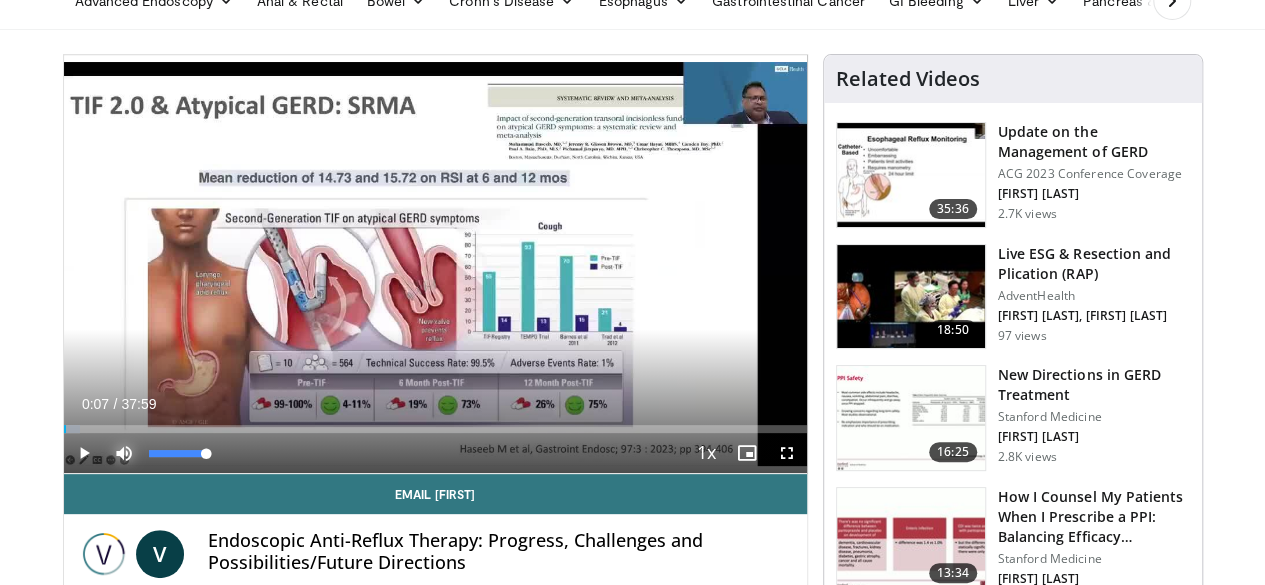 click at bounding box center (124, 453) 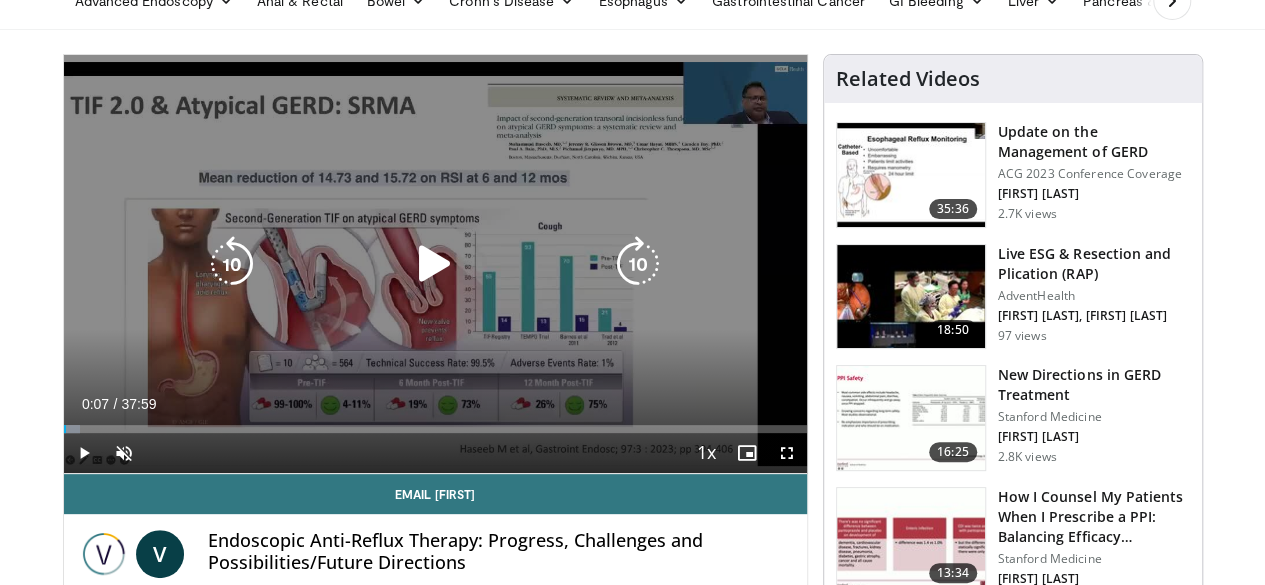 click at bounding box center (435, 264) 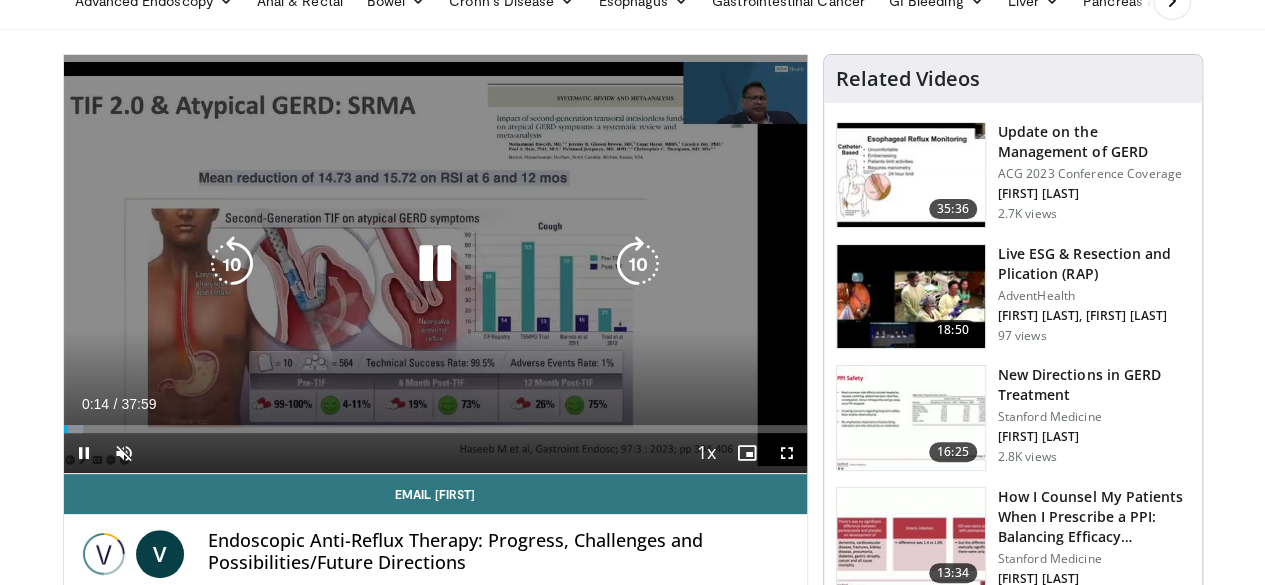 click at bounding box center [435, 264] 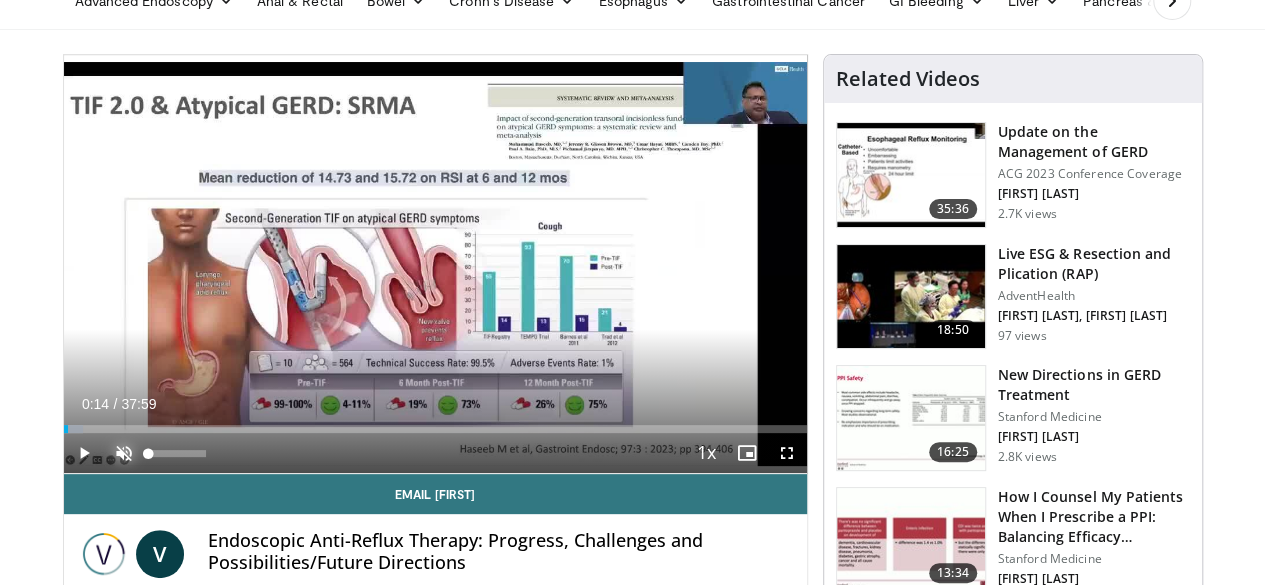 click at bounding box center (124, 453) 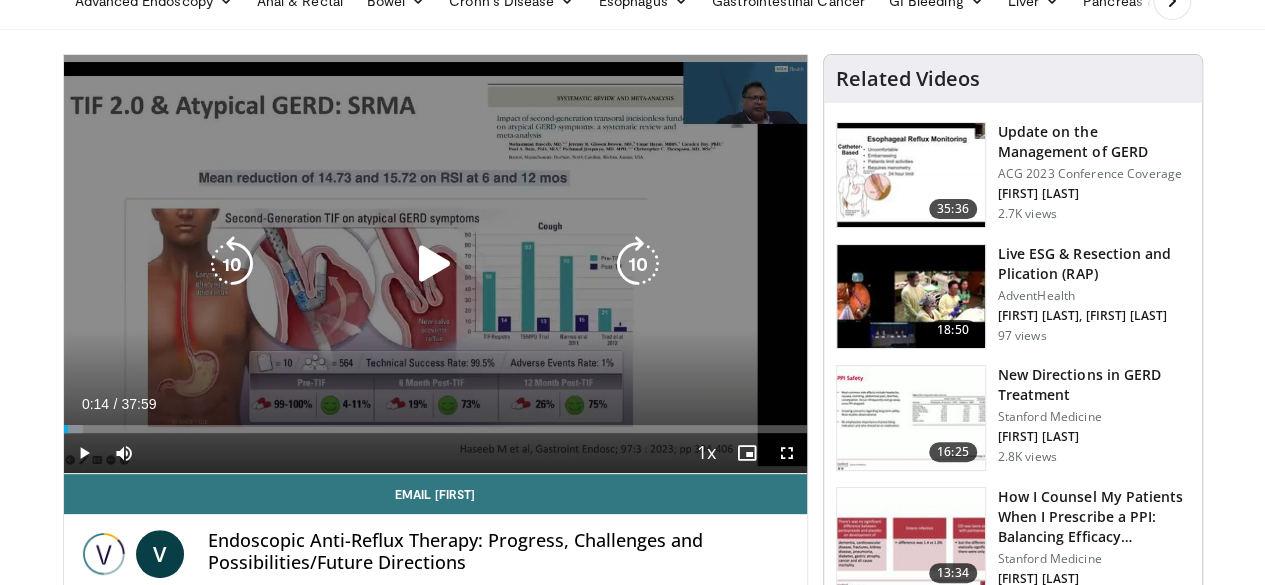 click at bounding box center [435, 264] 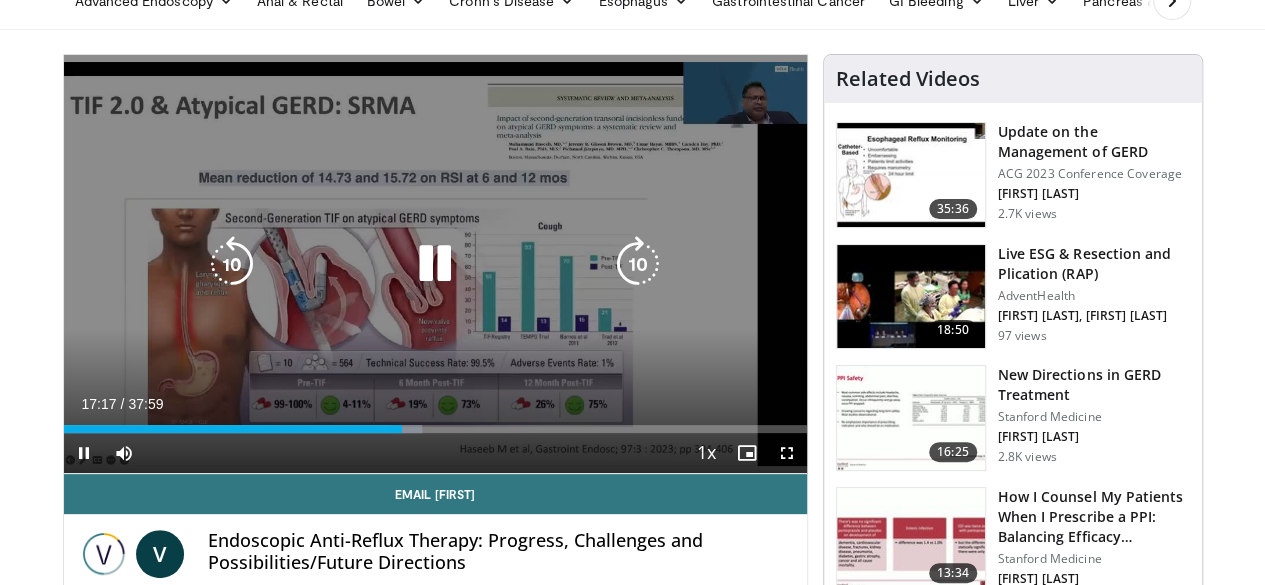 click on "10 seconds
Tap to unmute" at bounding box center (435, 264) 